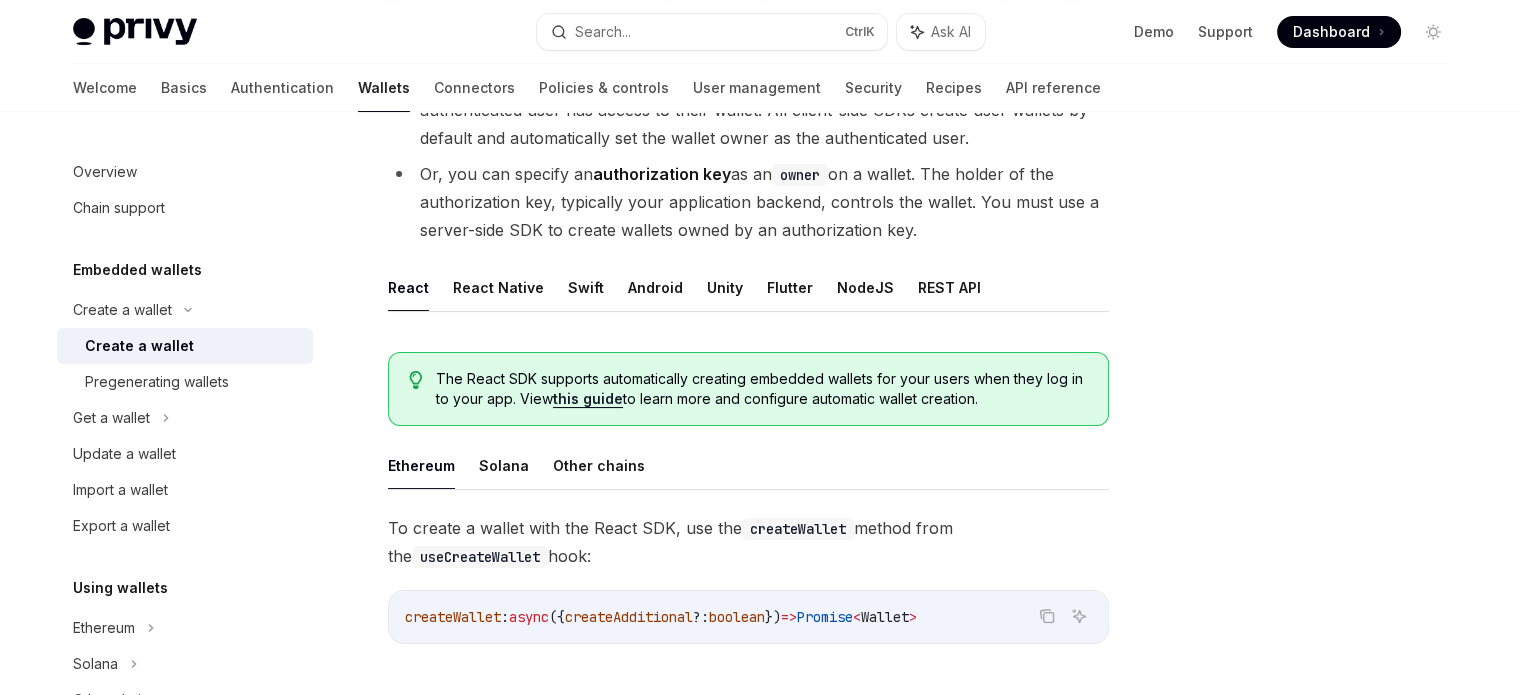 scroll, scrollTop: 0, scrollLeft: 0, axis: both 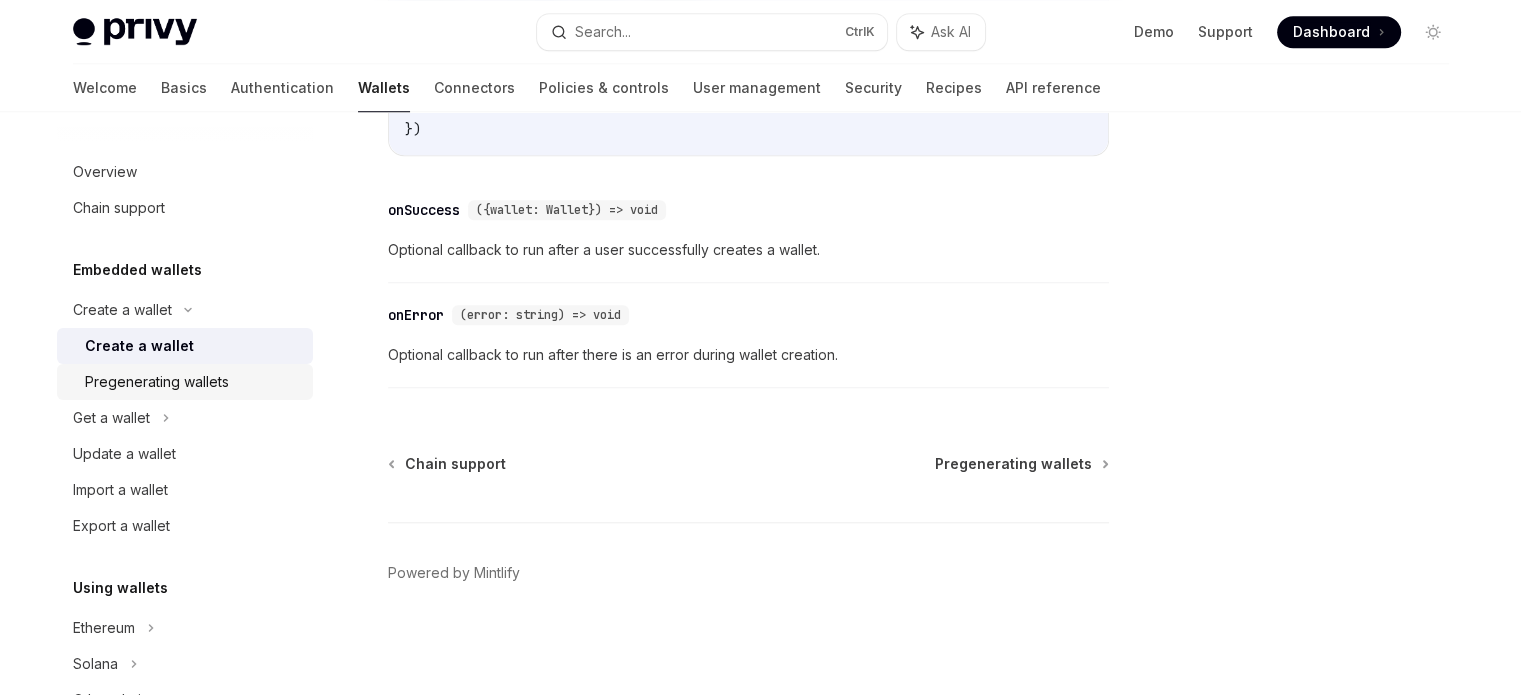 click on "Pregenerating wallets" at bounding box center [157, 382] 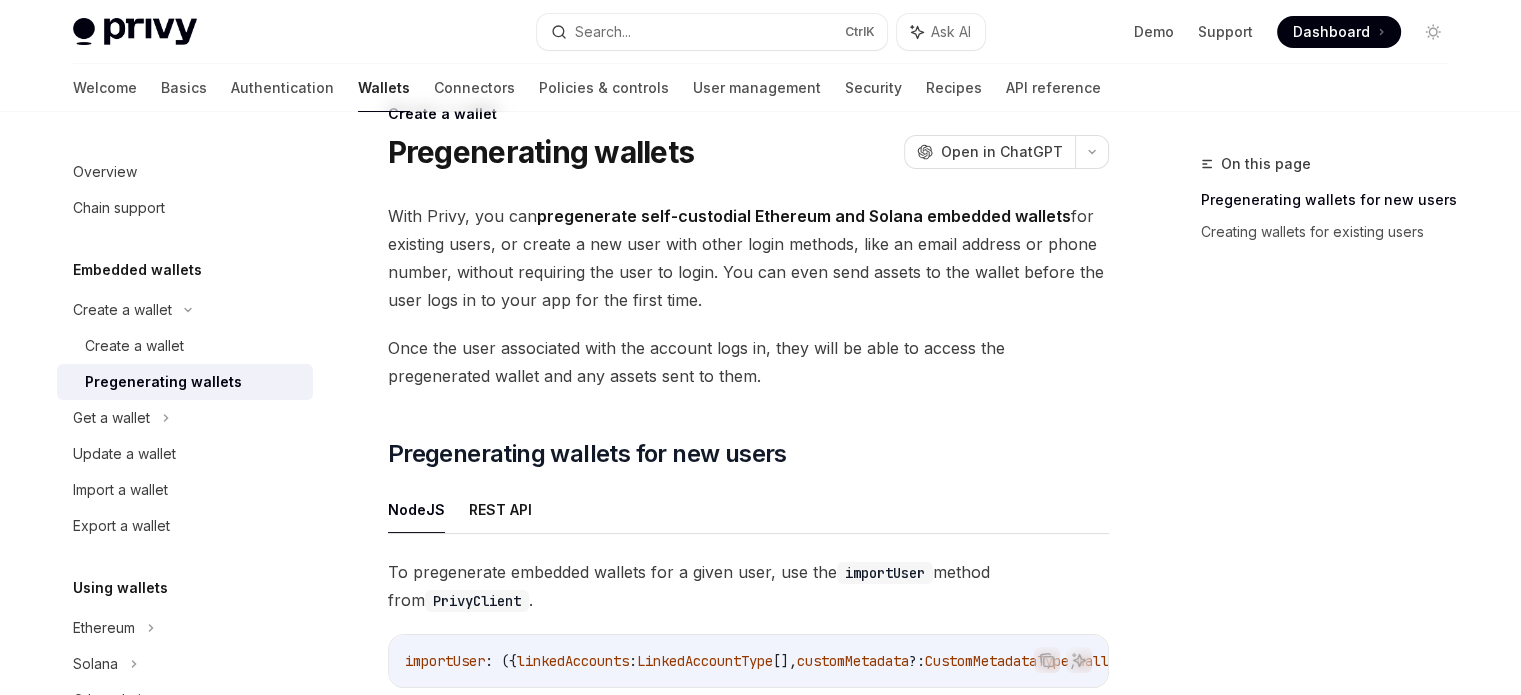 scroll, scrollTop: 0, scrollLeft: 0, axis: both 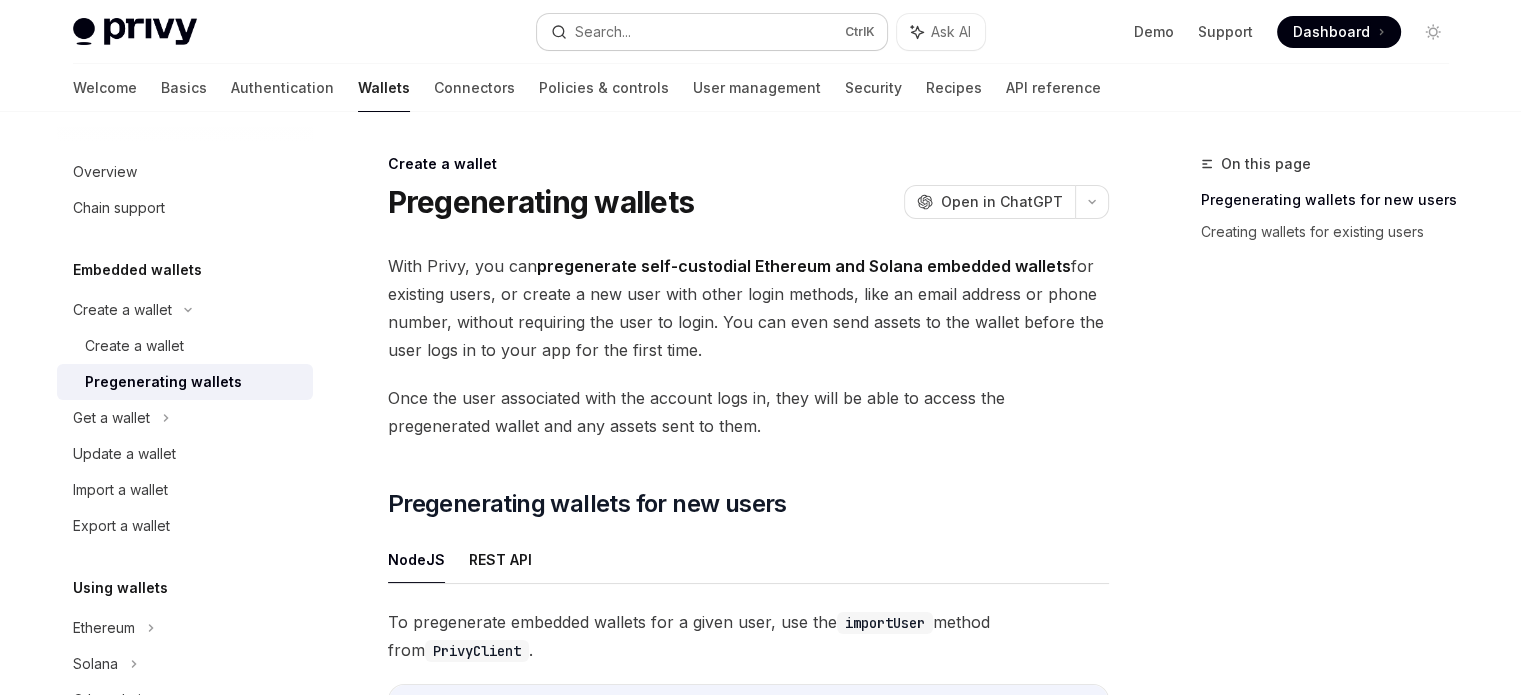 click on "Search... Ctrl  K" at bounding box center (712, 32) 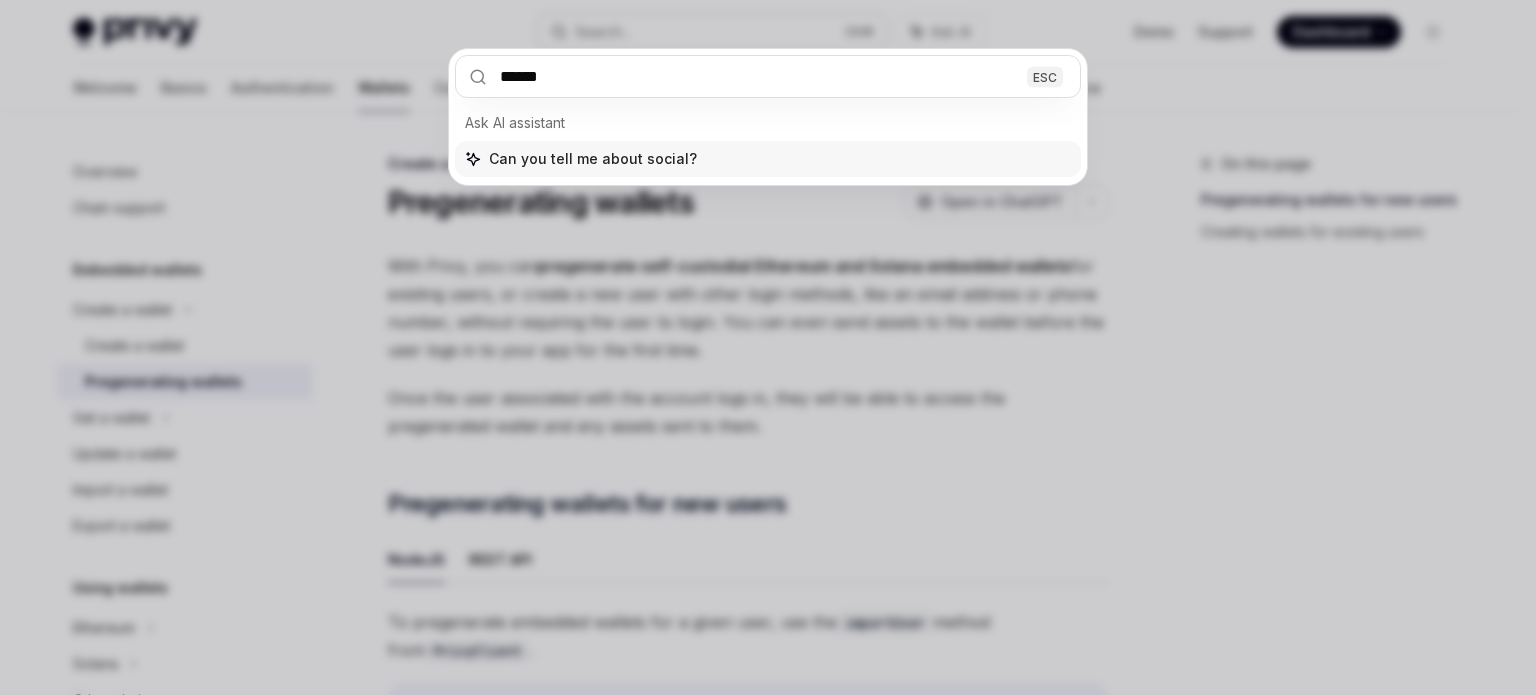 type on "******" 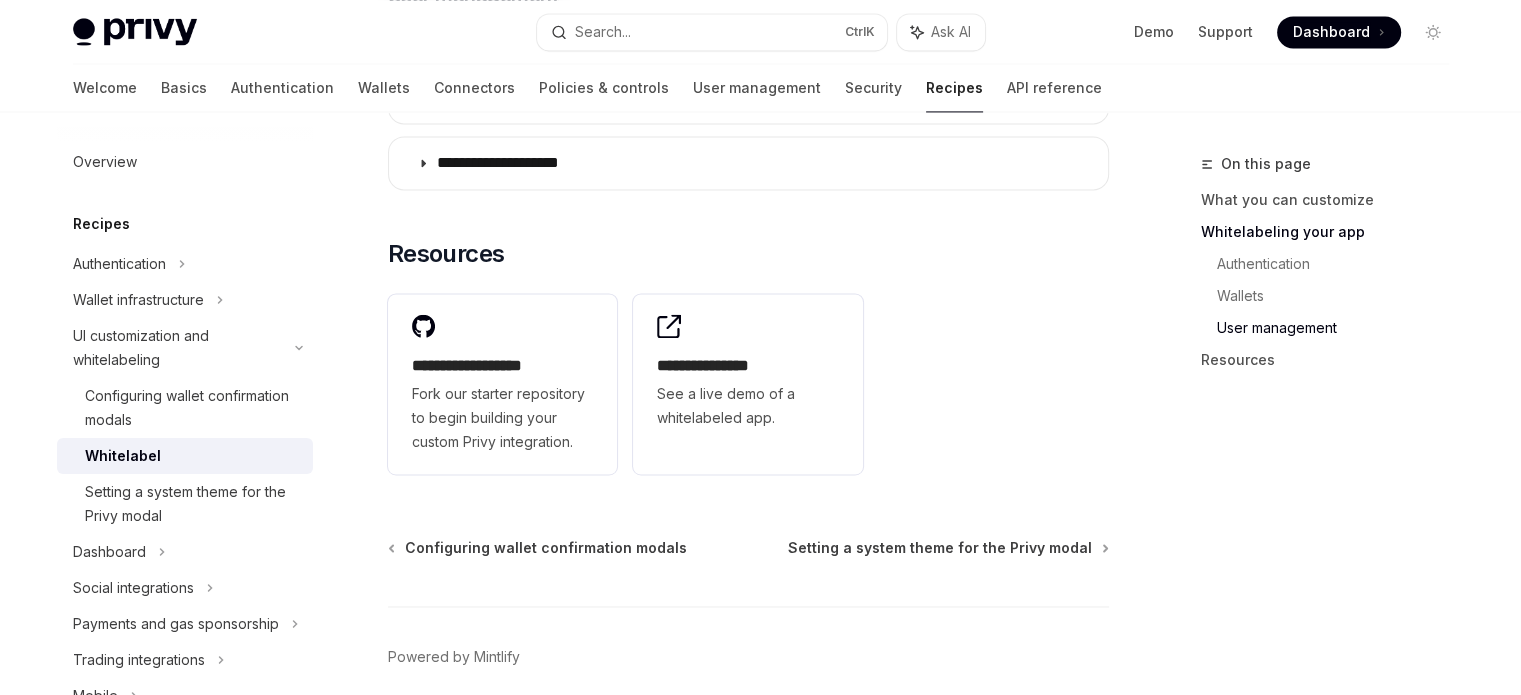 scroll, scrollTop: 3100, scrollLeft: 0, axis: vertical 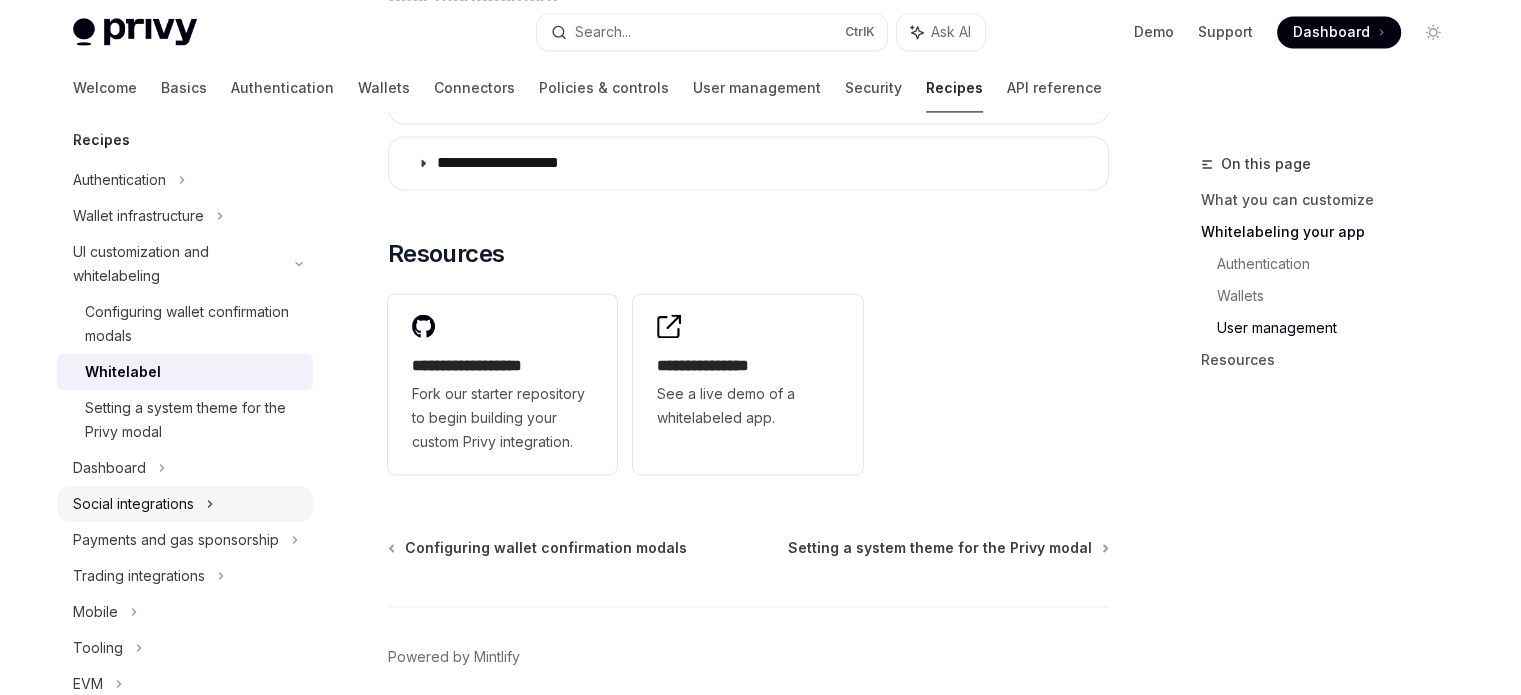 click 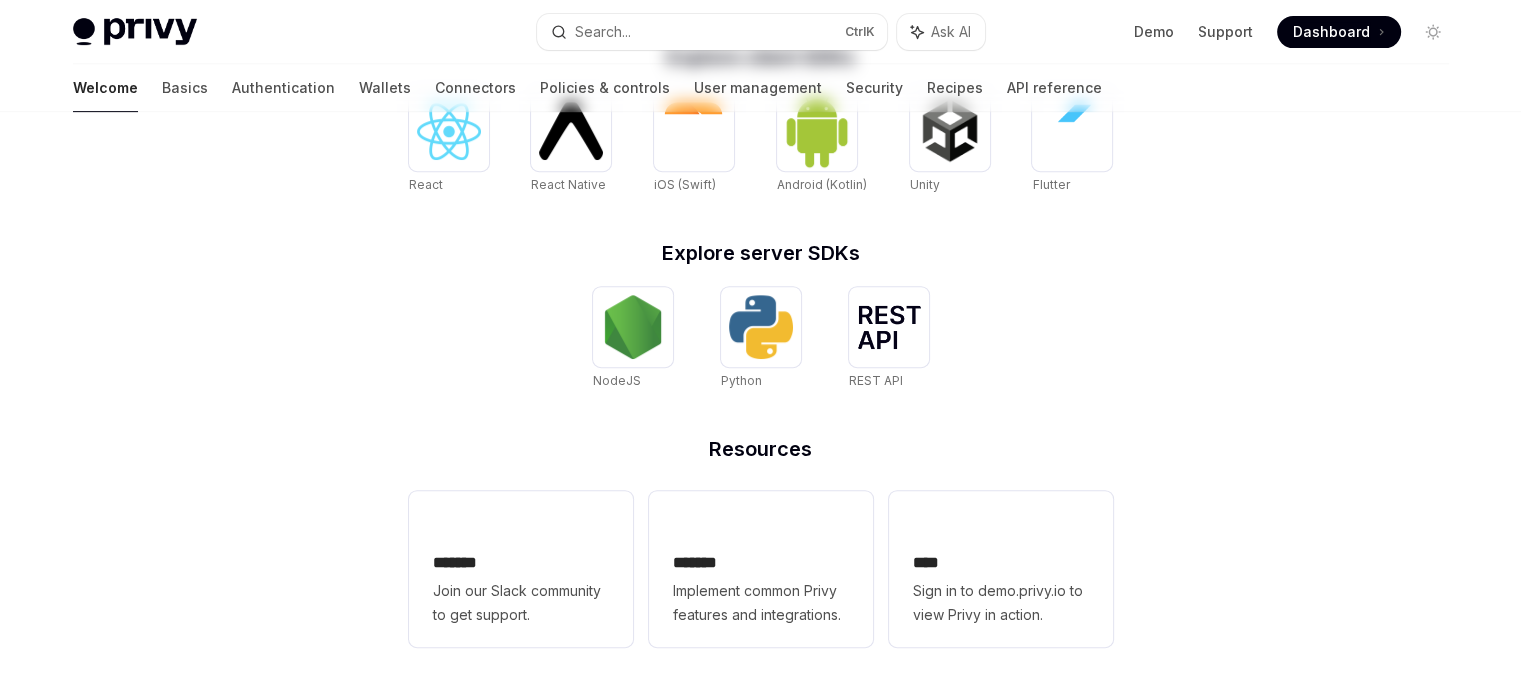scroll, scrollTop: 0, scrollLeft: 0, axis: both 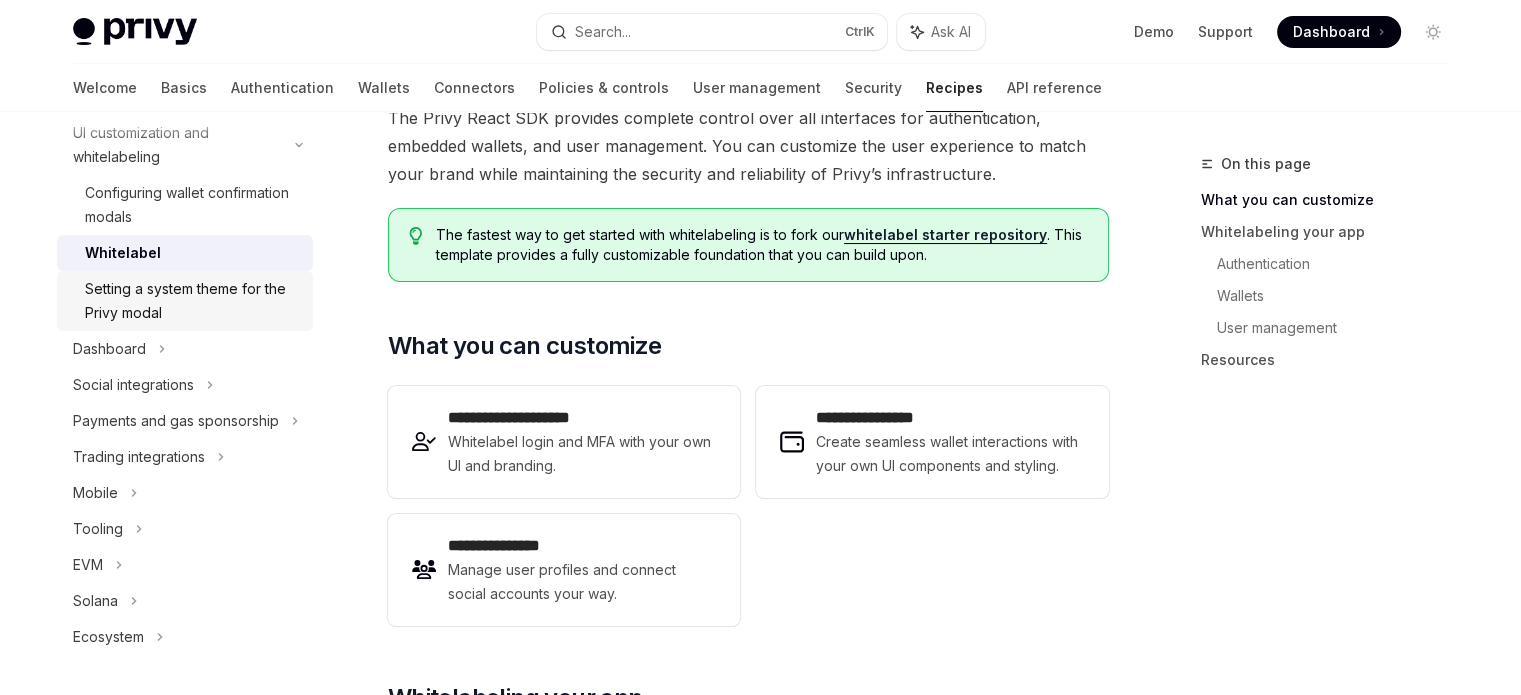 click on "Setting a system theme for the Privy modal" at bounding box center (193, 301) 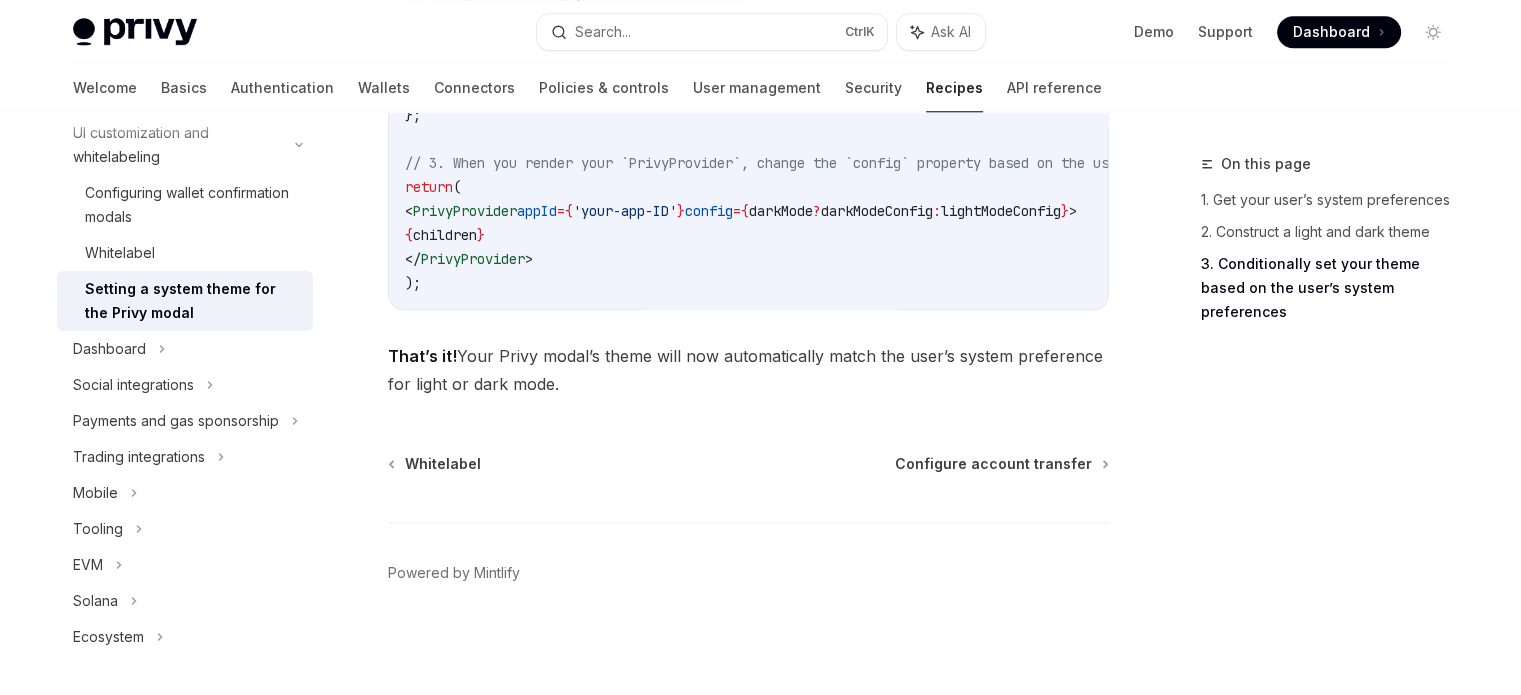 scroll, scrollTop: 2121, scrollLeft: 0, axis: vertical 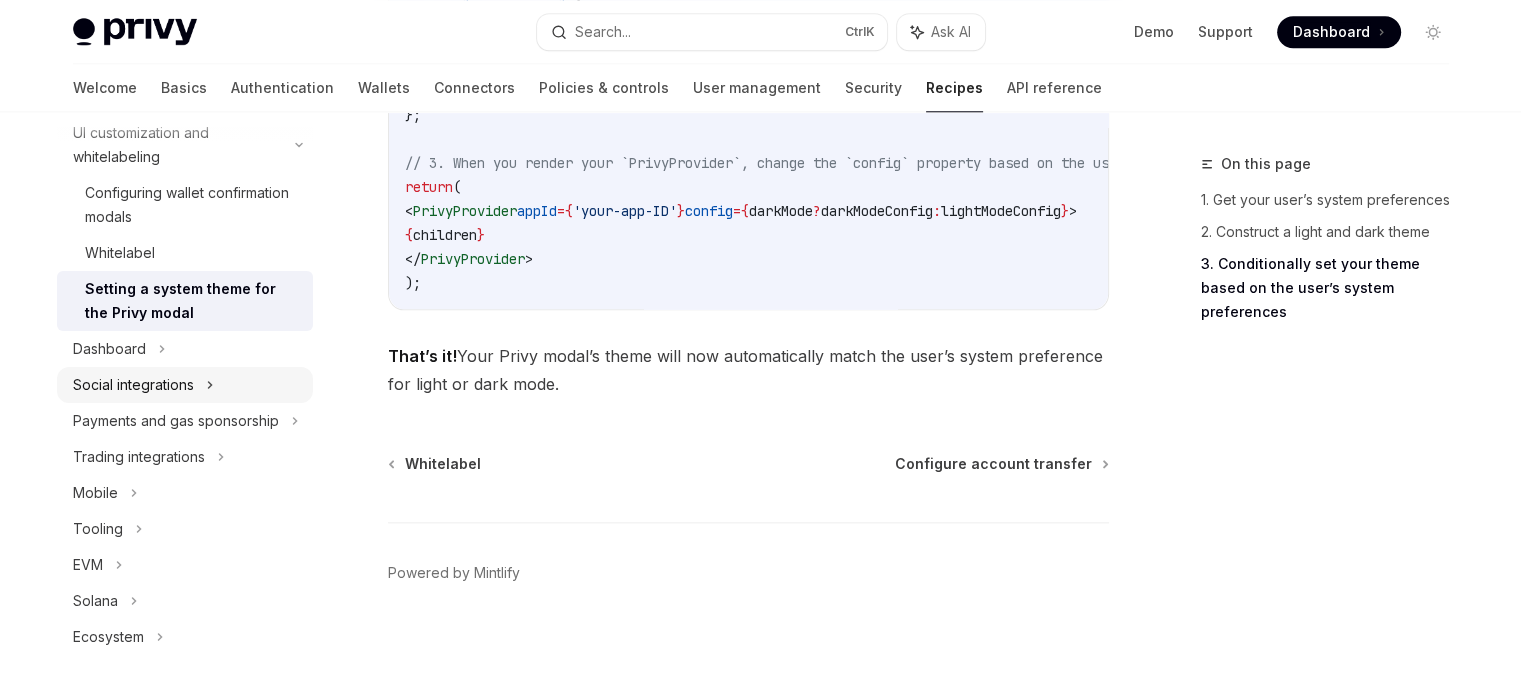 click on "Social integrations" at bounding box center (185, 385) 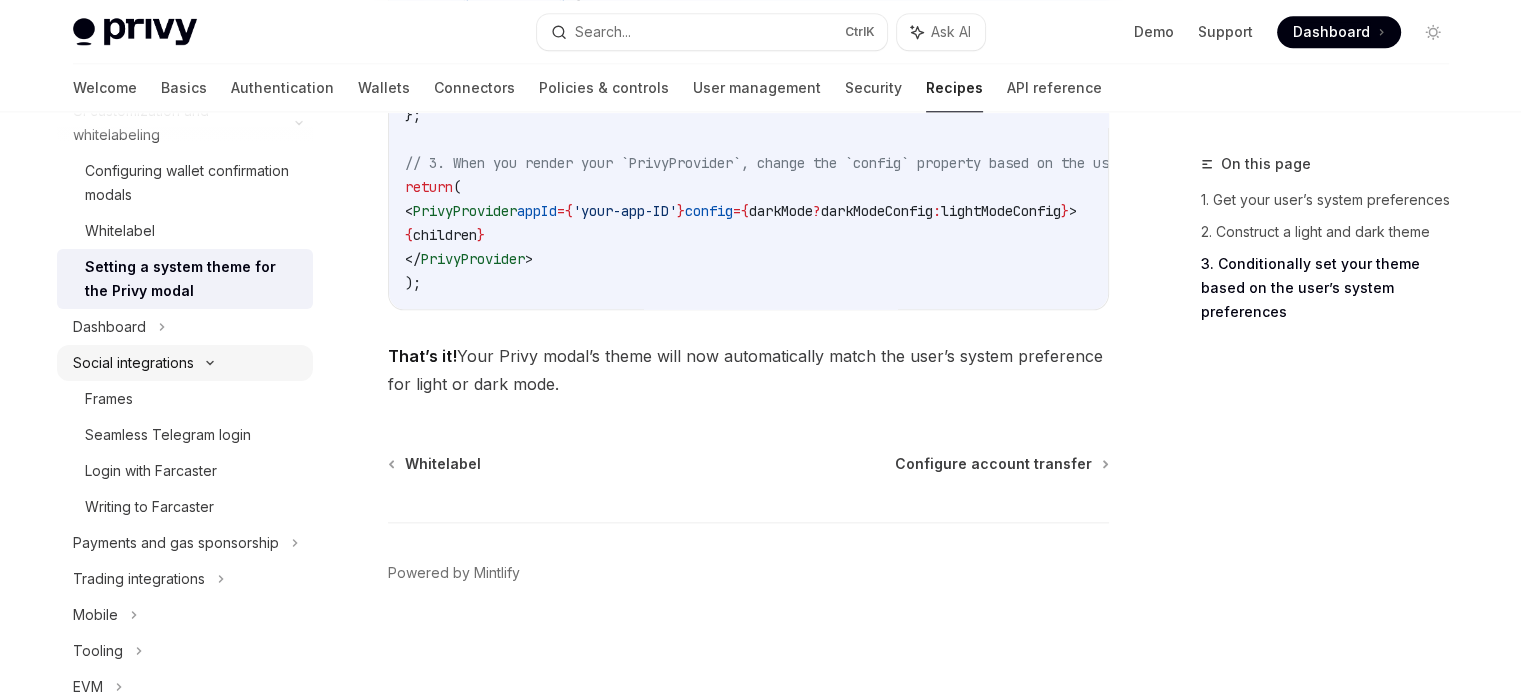 scroll, scrollTop: 0, scrollLeft: 0, axis: both 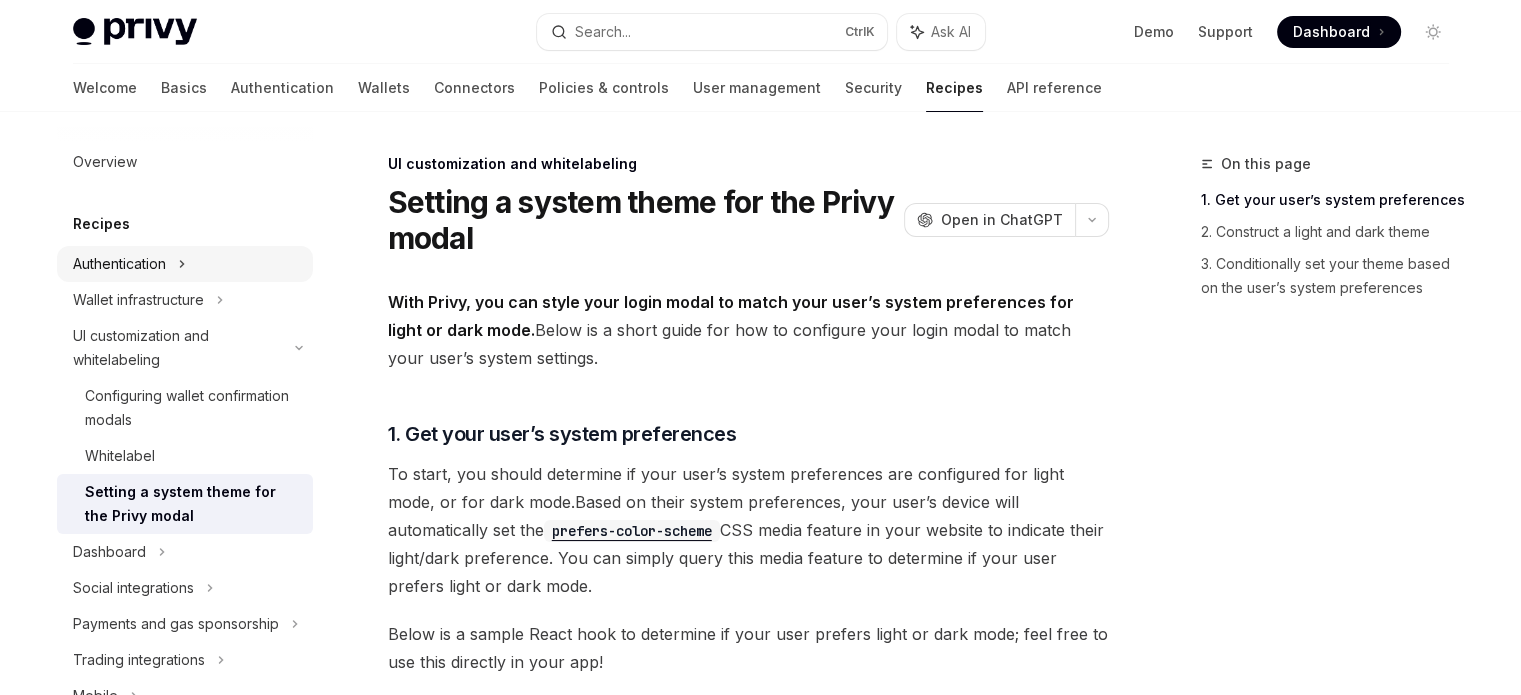 click on "Authentication" at bounding box center (119, 264) 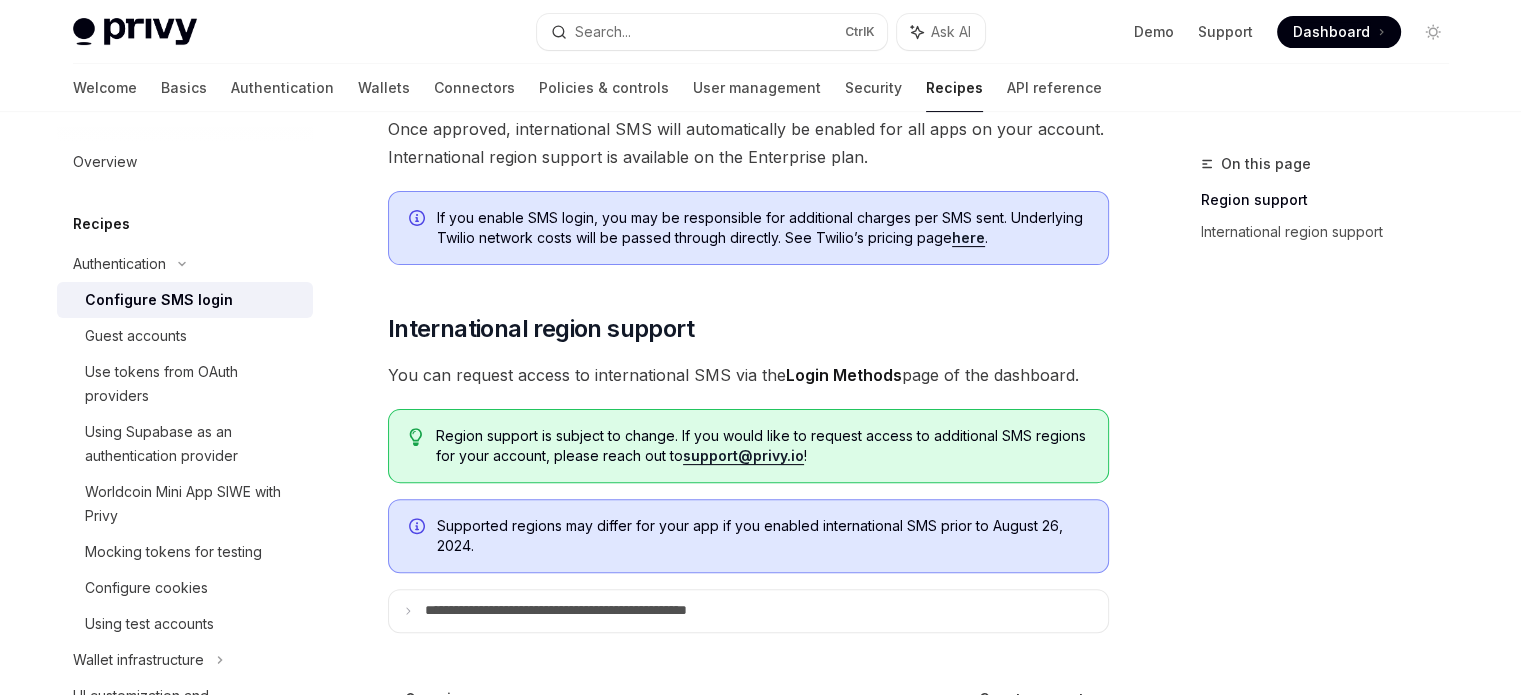 scroll, scrollTop: 528, scrollLeft: 0, axis: vertical 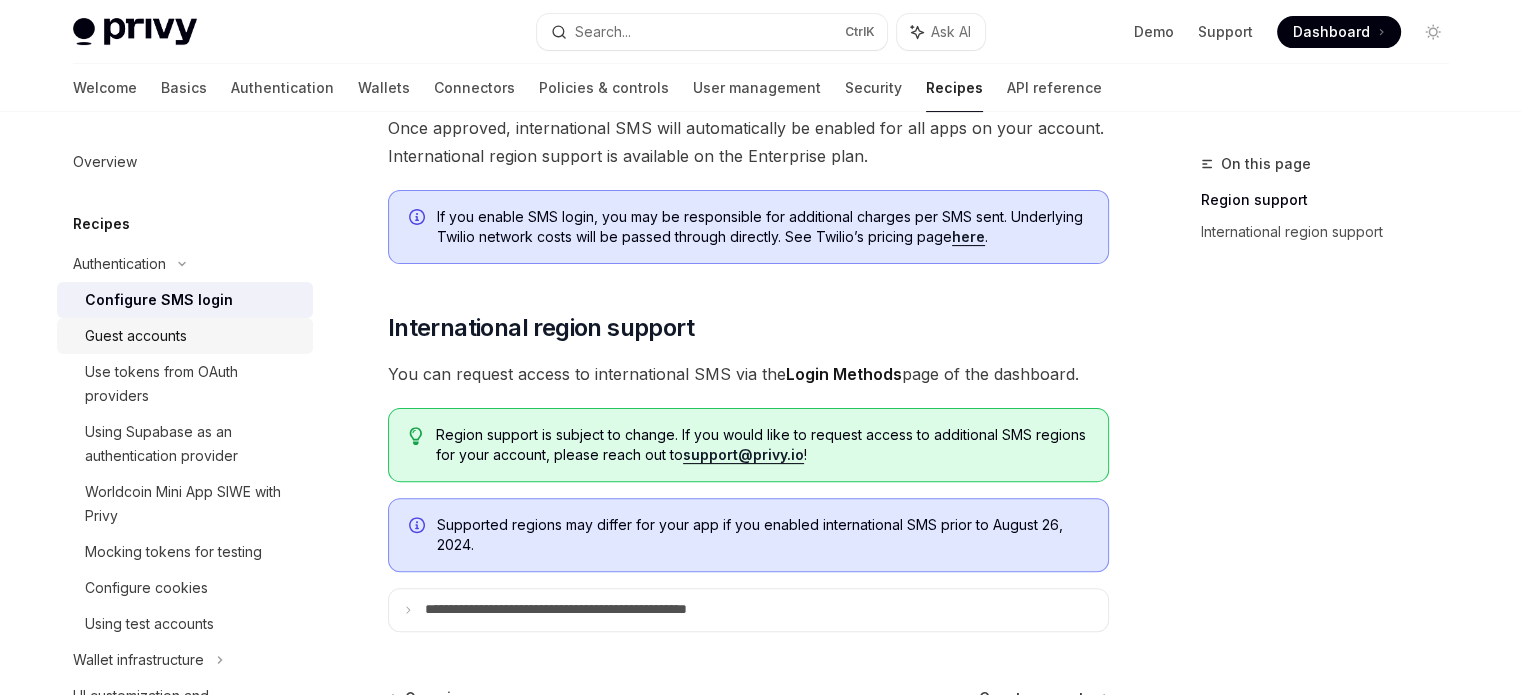 click on "Guest accounts" at bounding box center (136, 336) 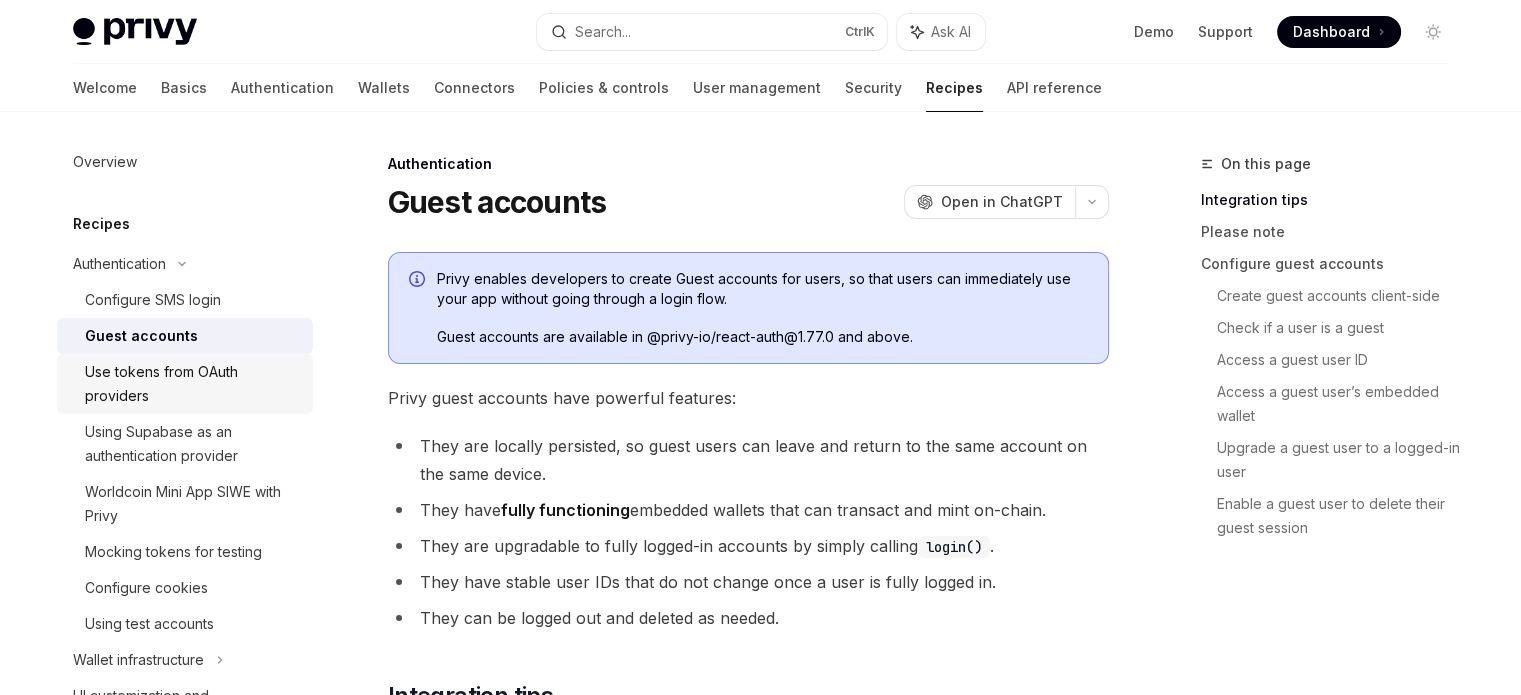 click on "Use tokens from OAuth providers" at bounding box center (193, 384) 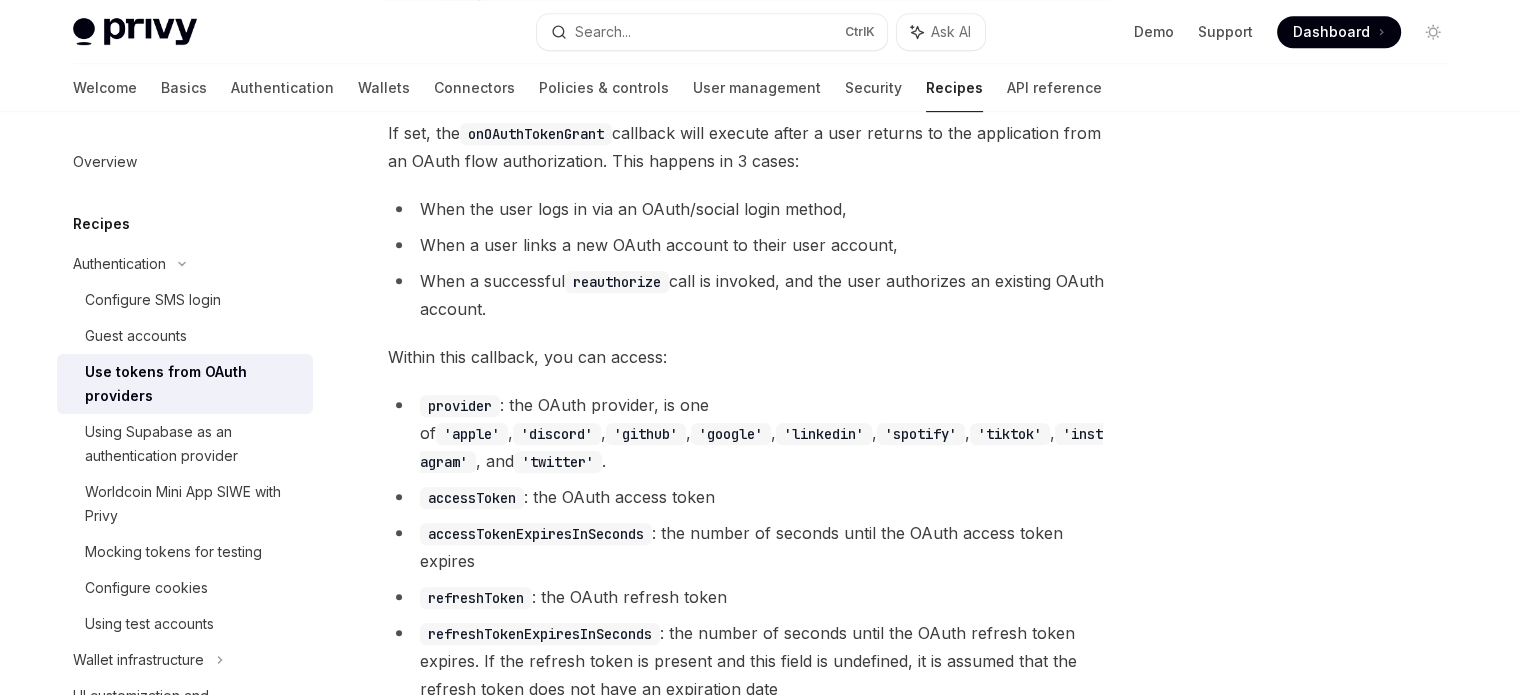 scroll, scrollTop: 984, scrollLeft: 0, axis: vertical 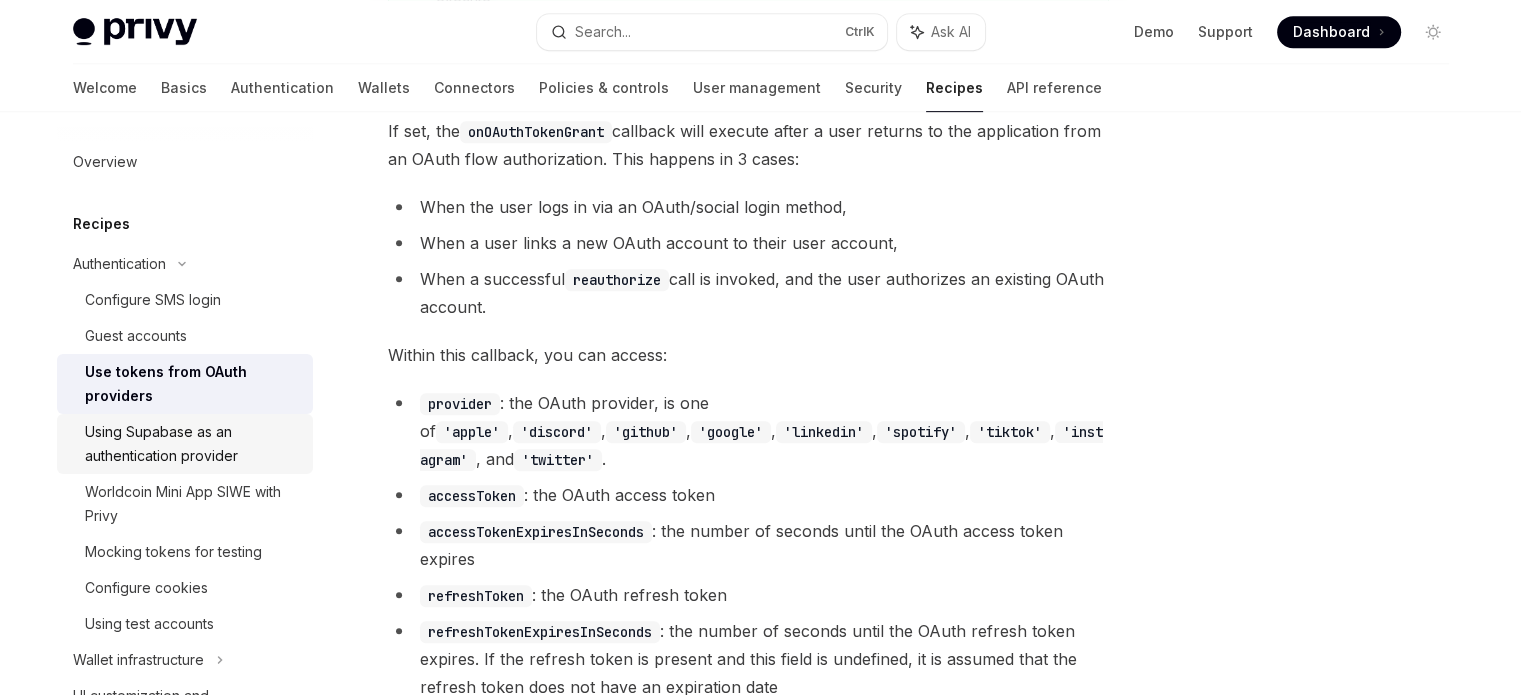 click on "Using Supabase as an authentication provider" at bounding box center [193, 444] 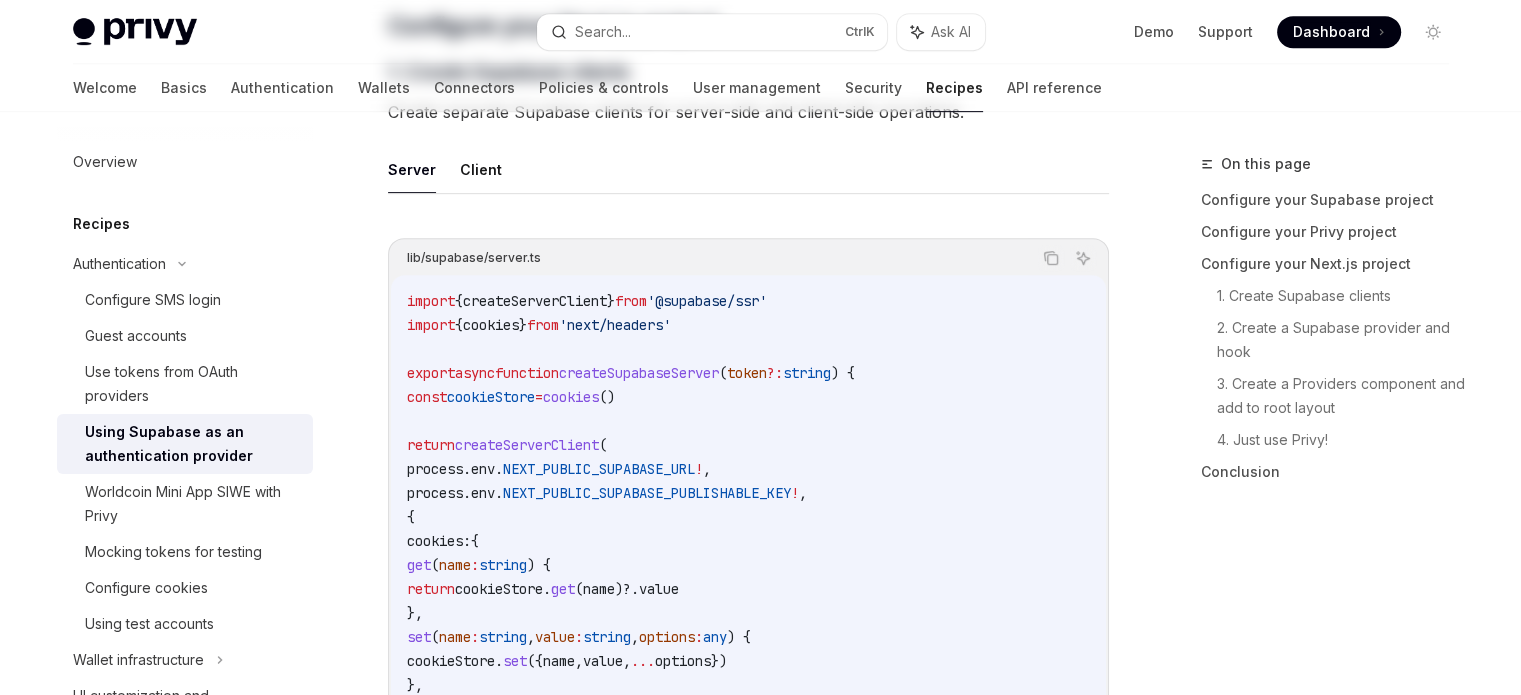 scroll, scrollTop: 0, scrollLeft: 0, axis: both 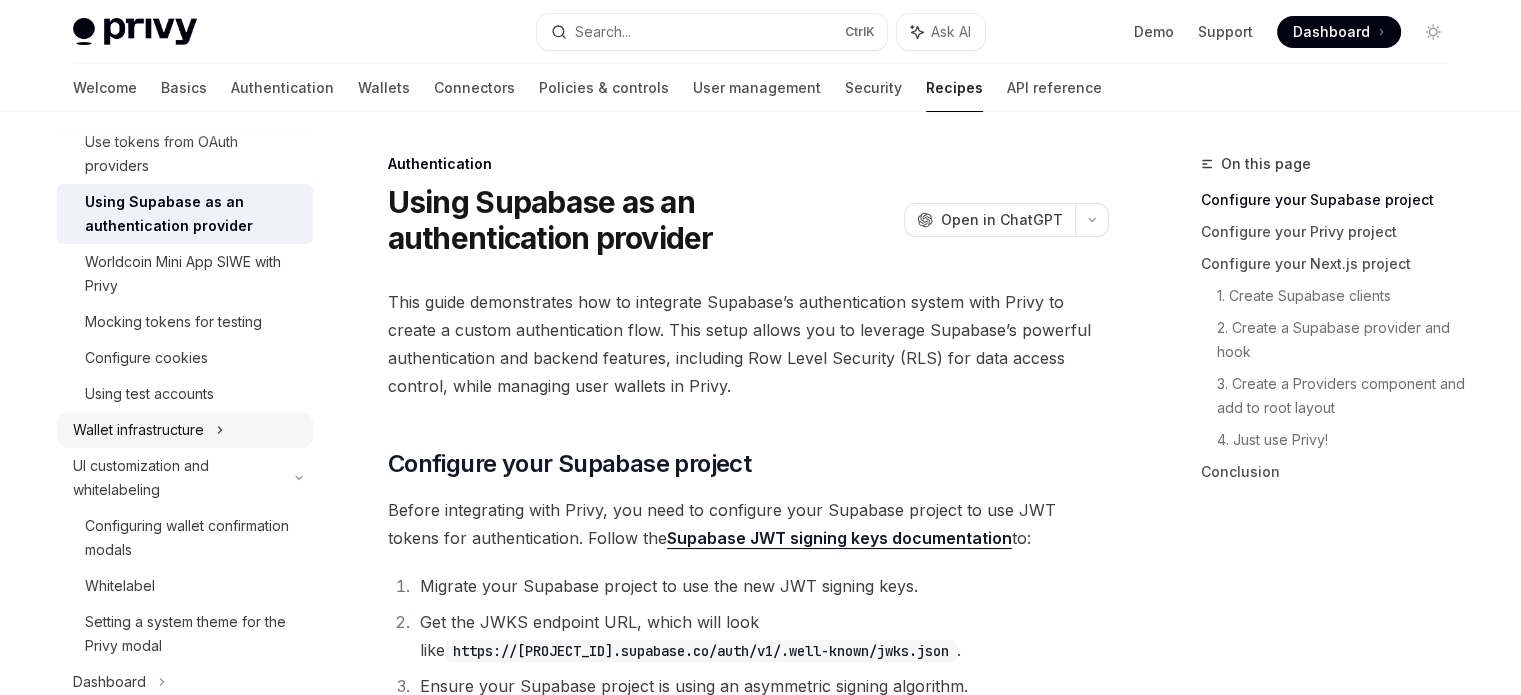 click 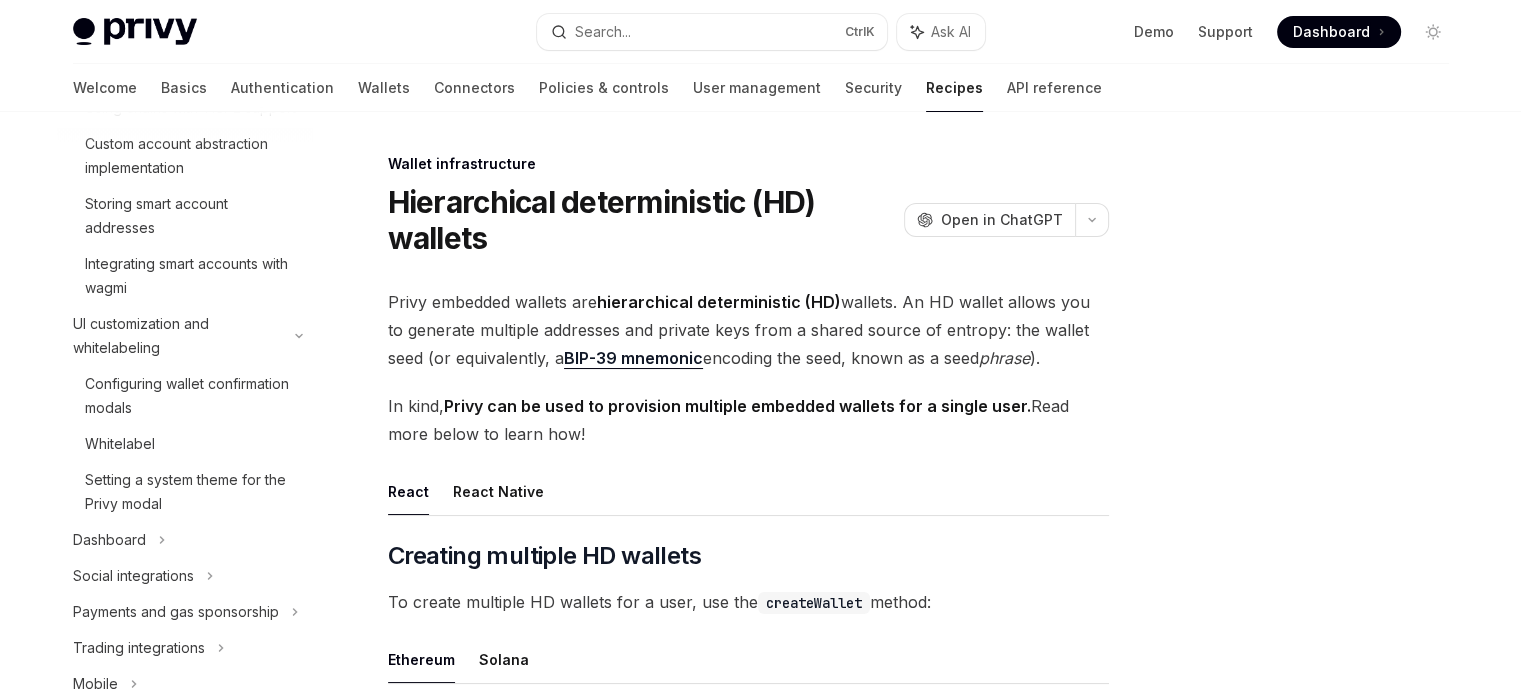 scroll, scrollTop: 862, scrollLeft: 0, axis: vertical 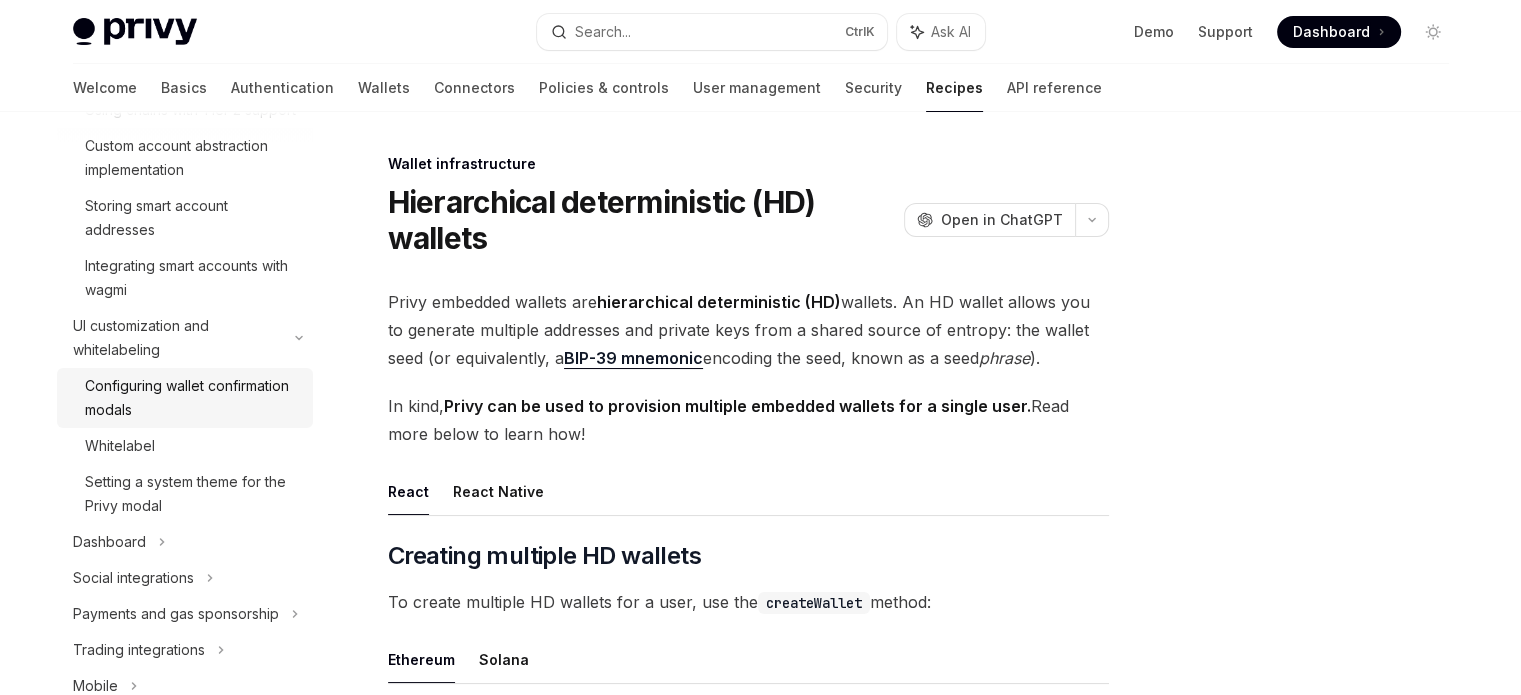 click on "Configuring wallet confirmation modals" at bounding box center (193, 398) 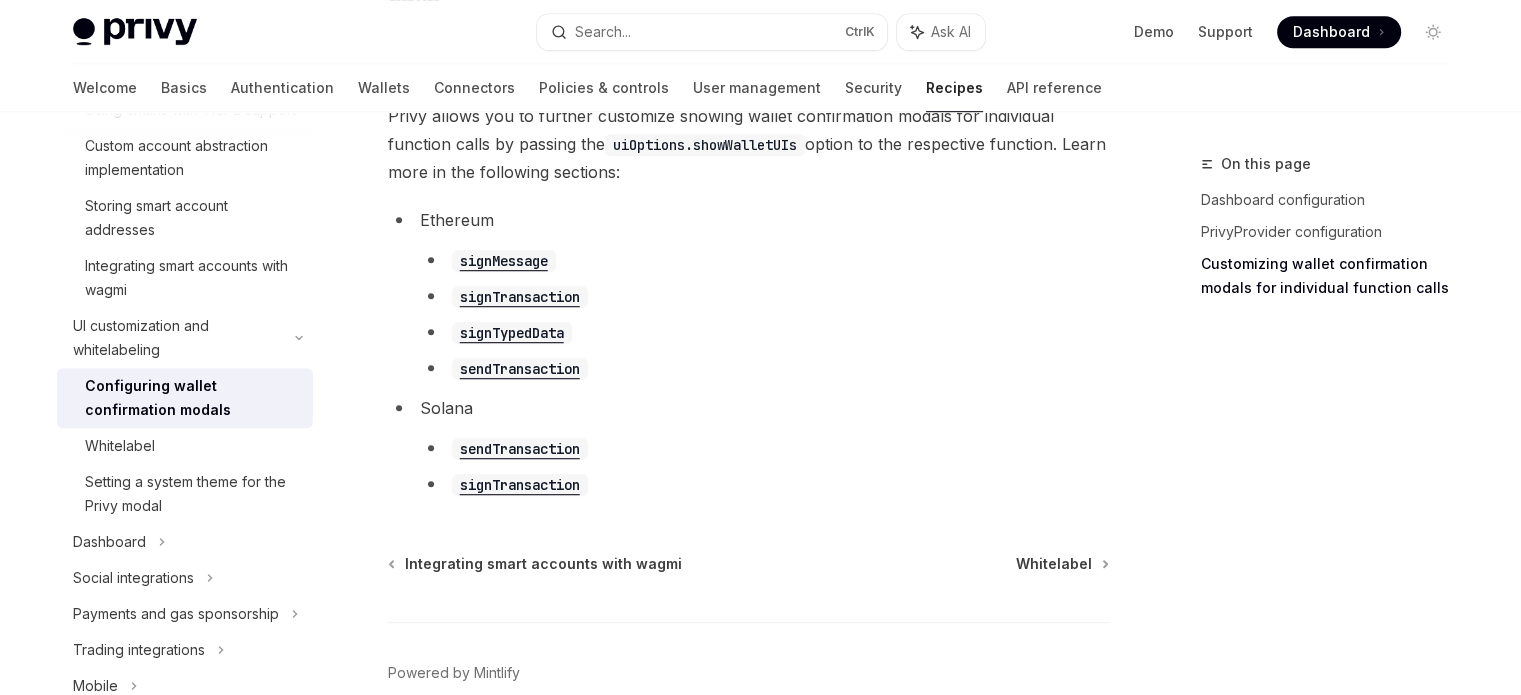 scroll, scrollTop: 1209, scrollLeft: 0, axis: vertical 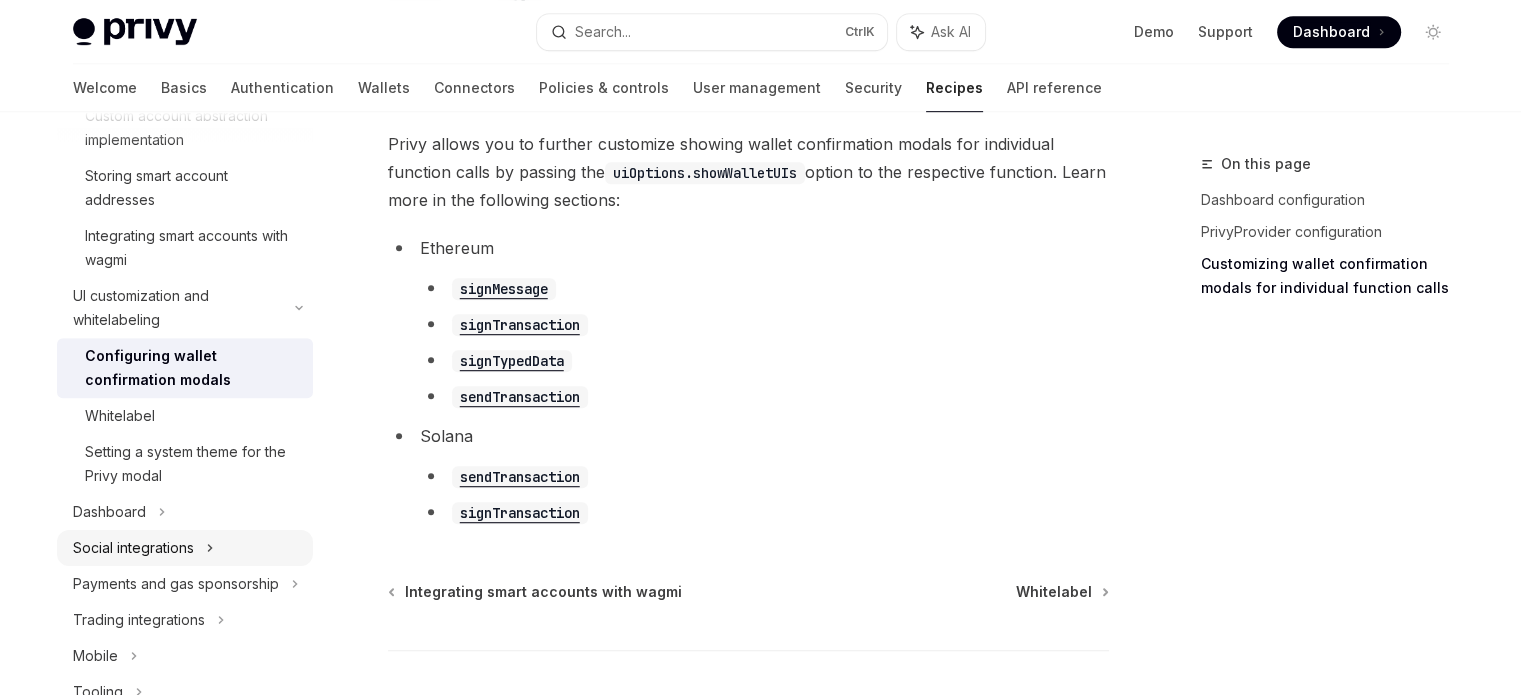 click on "Social integrations" at bounding box center [185, 548] 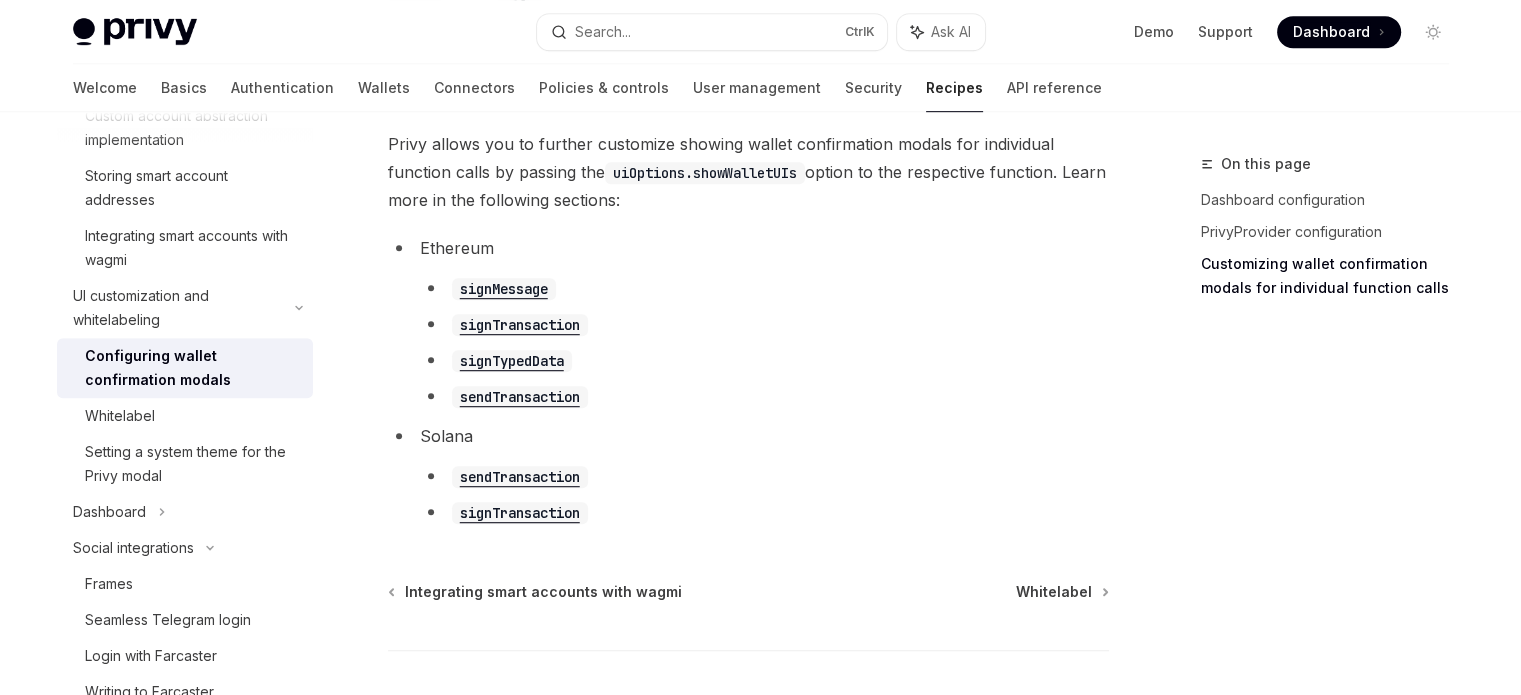 scroll, scrollTop: 0, scrollLeft: 0, axis: both 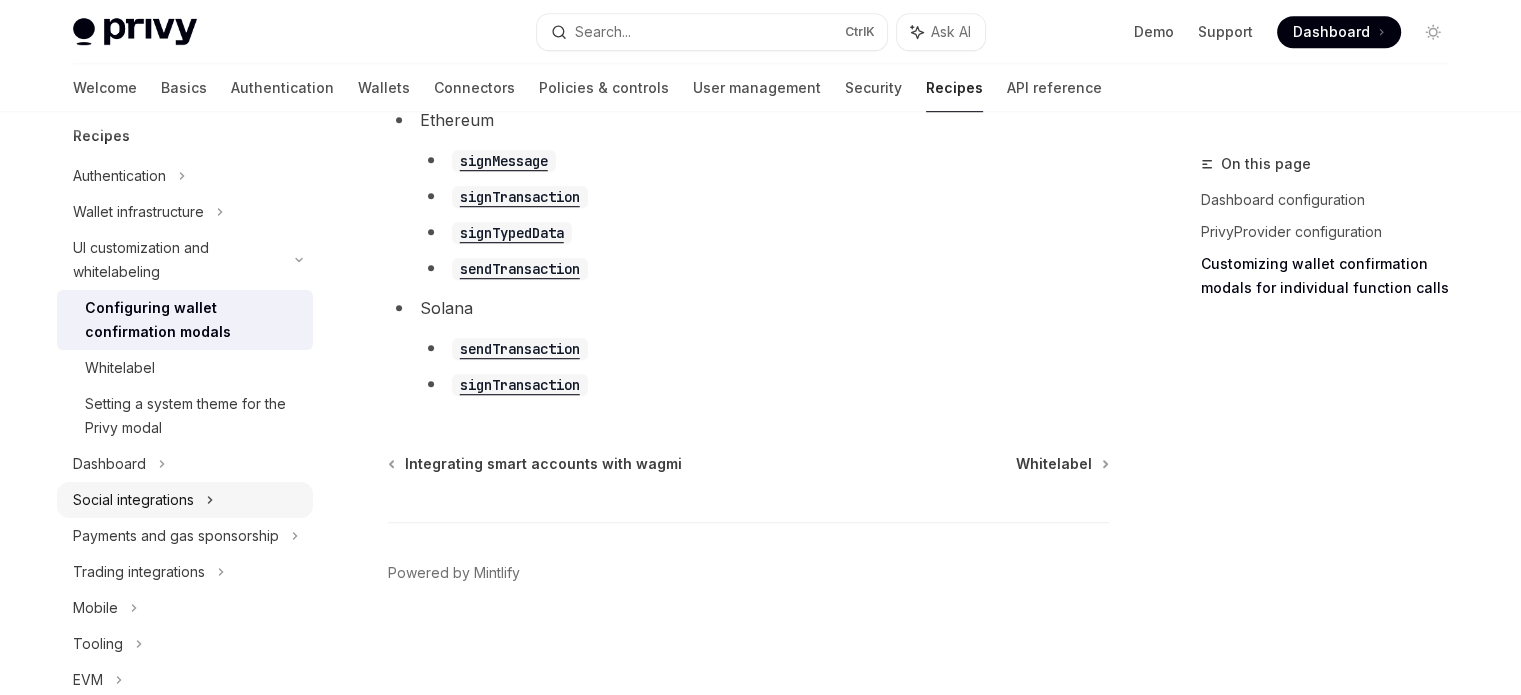 click on "Social integrations" at bounding box center (185, 500) 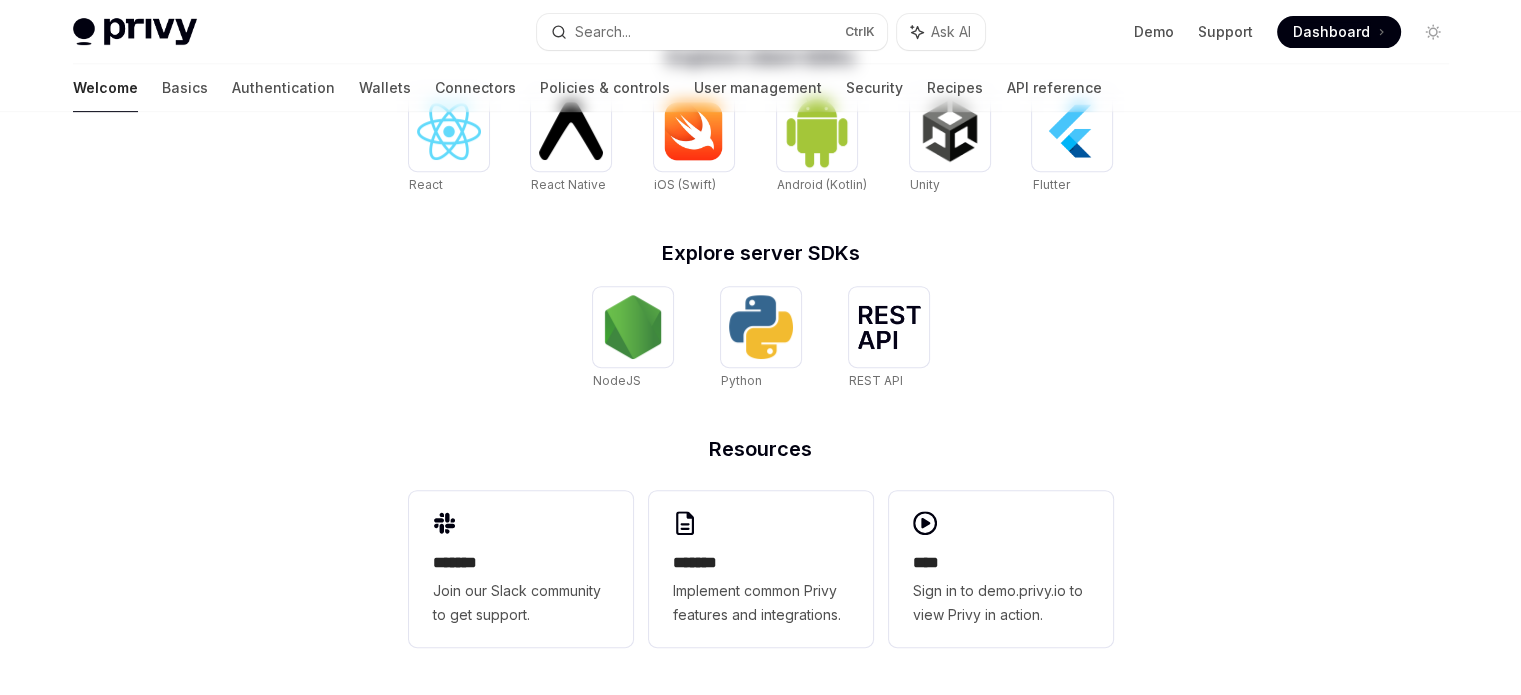 scroll, scrollTop: 0, scrollLeft: 0, axis: both 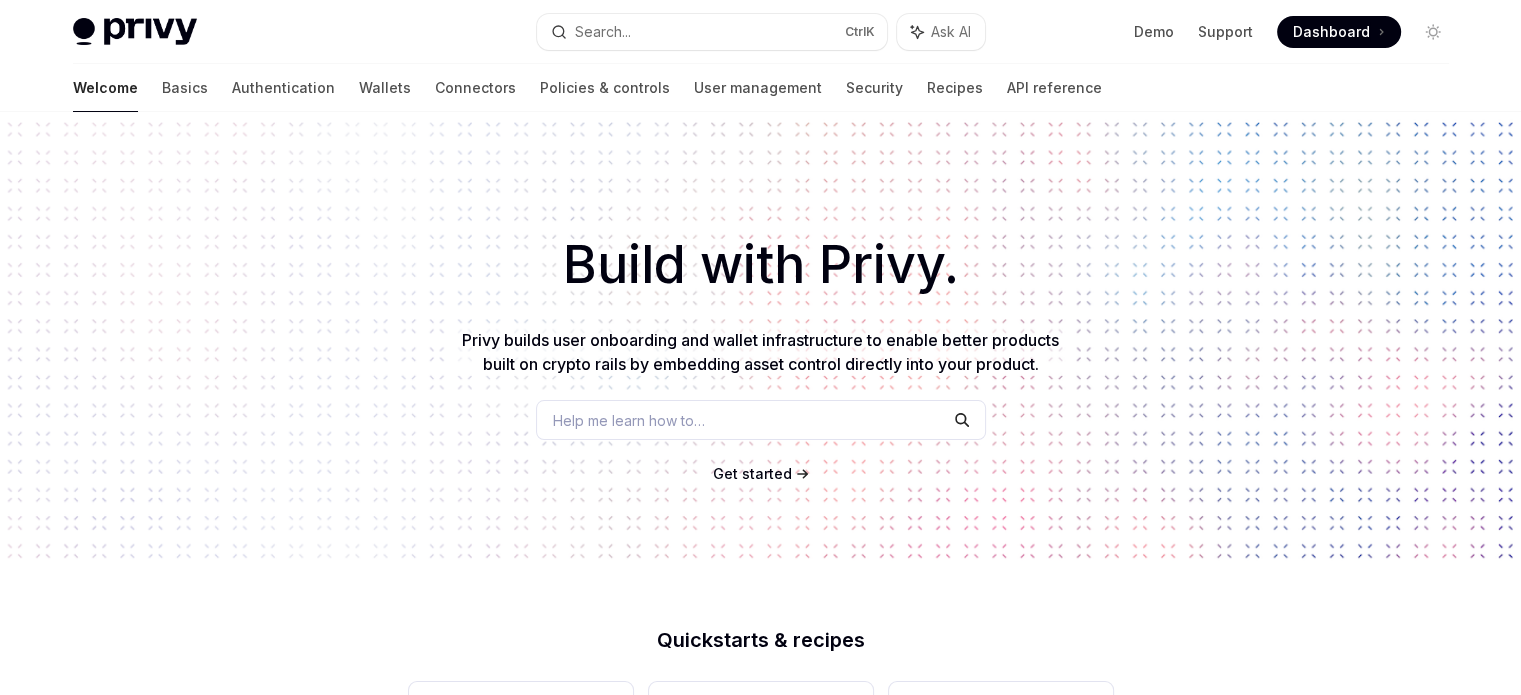 type on "*" 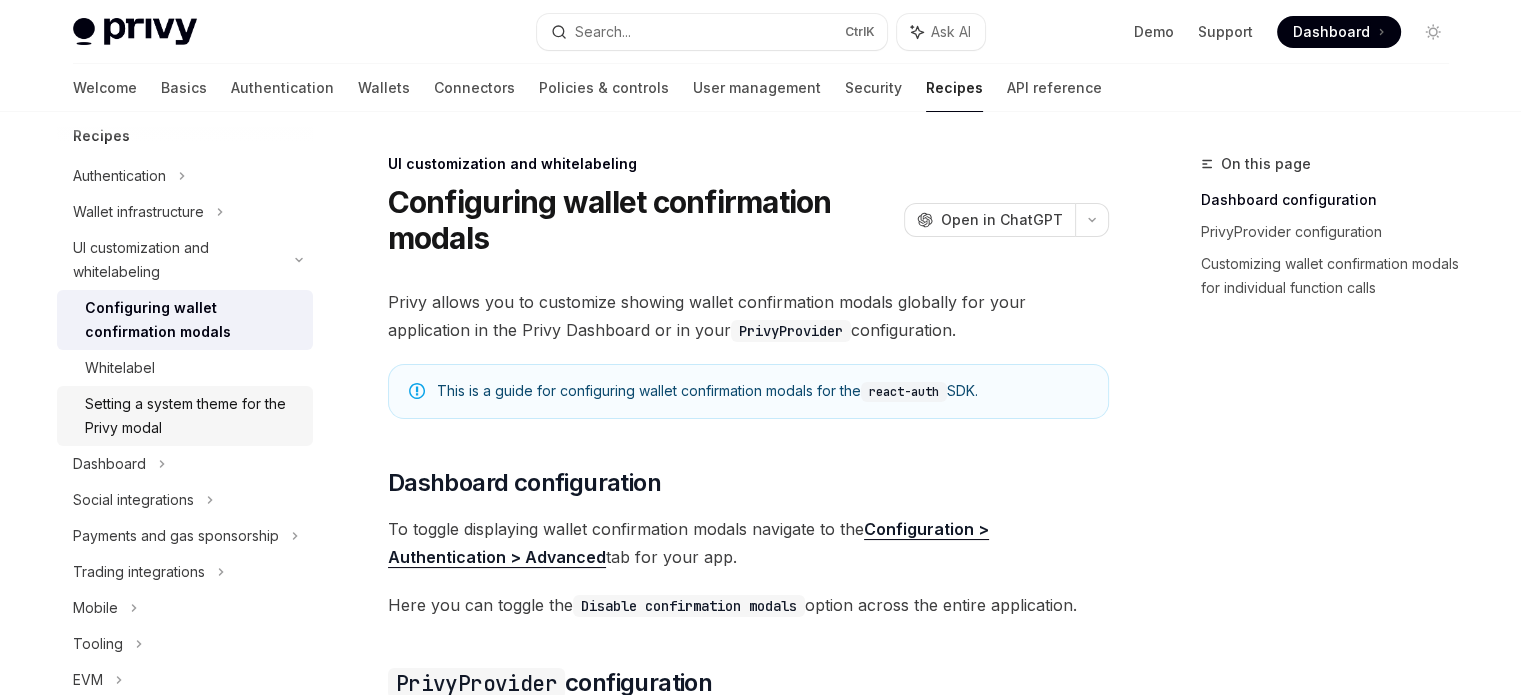 scroll, scrollTop: 0, scrollLeft: 0, axis: both 